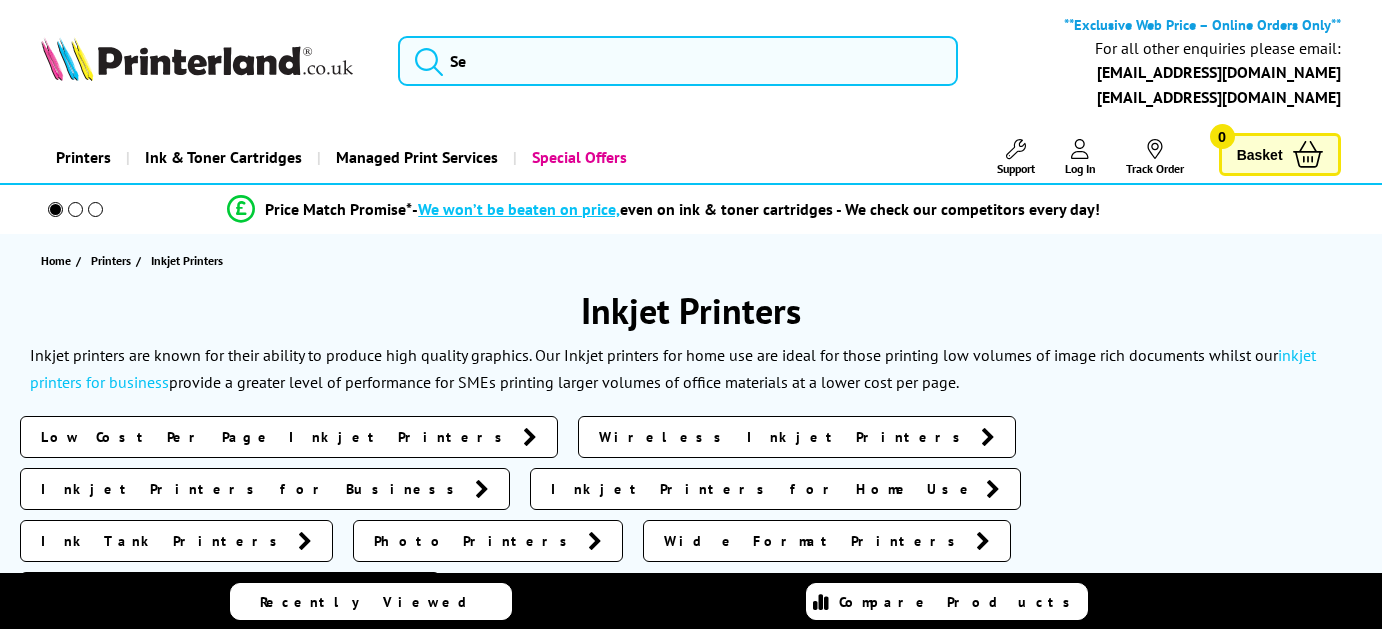 scroll, scrollTop: 0, scrollLeft: 0, axis: both 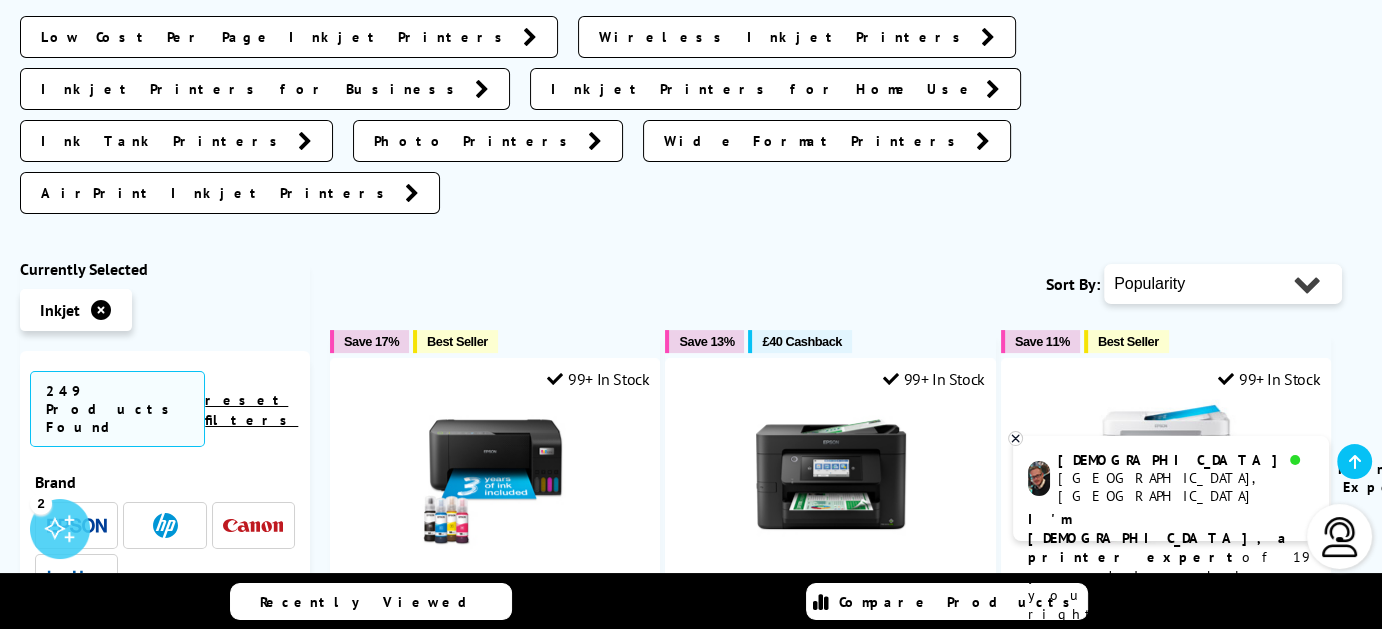 click on "reset filters" at bounding box center (251, 410) 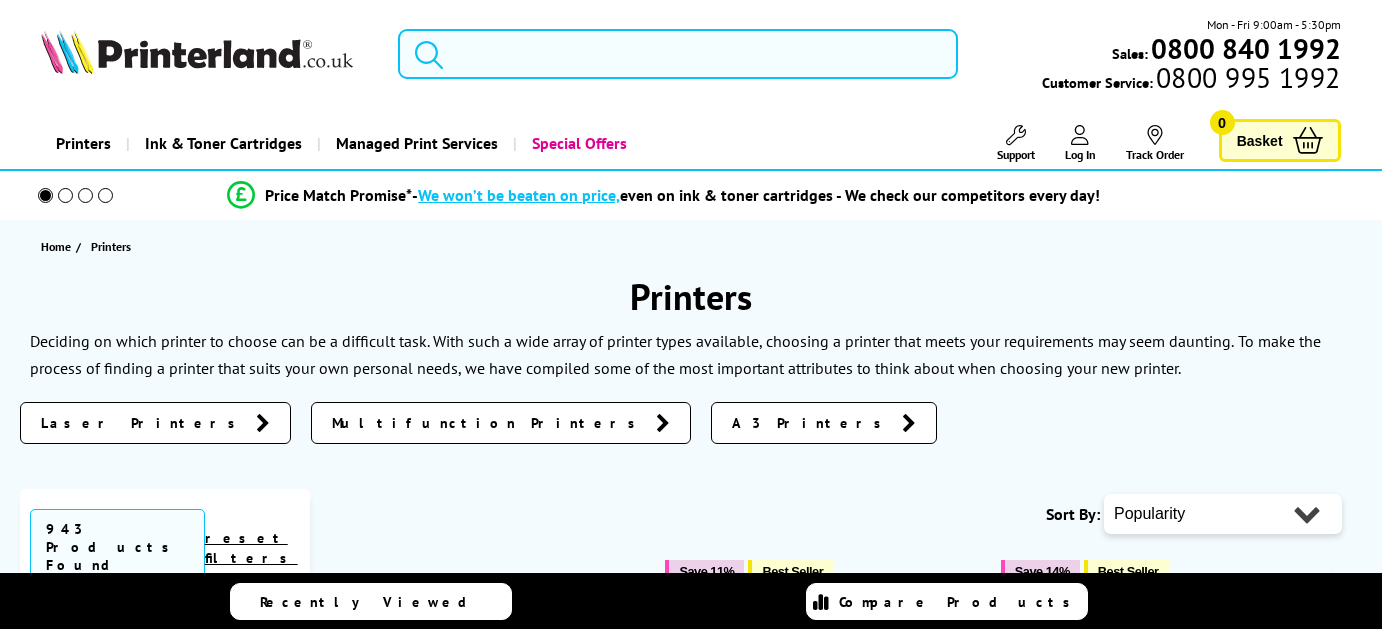 scroll, scrollTop: 0, scrollLeft: 0, axis: both 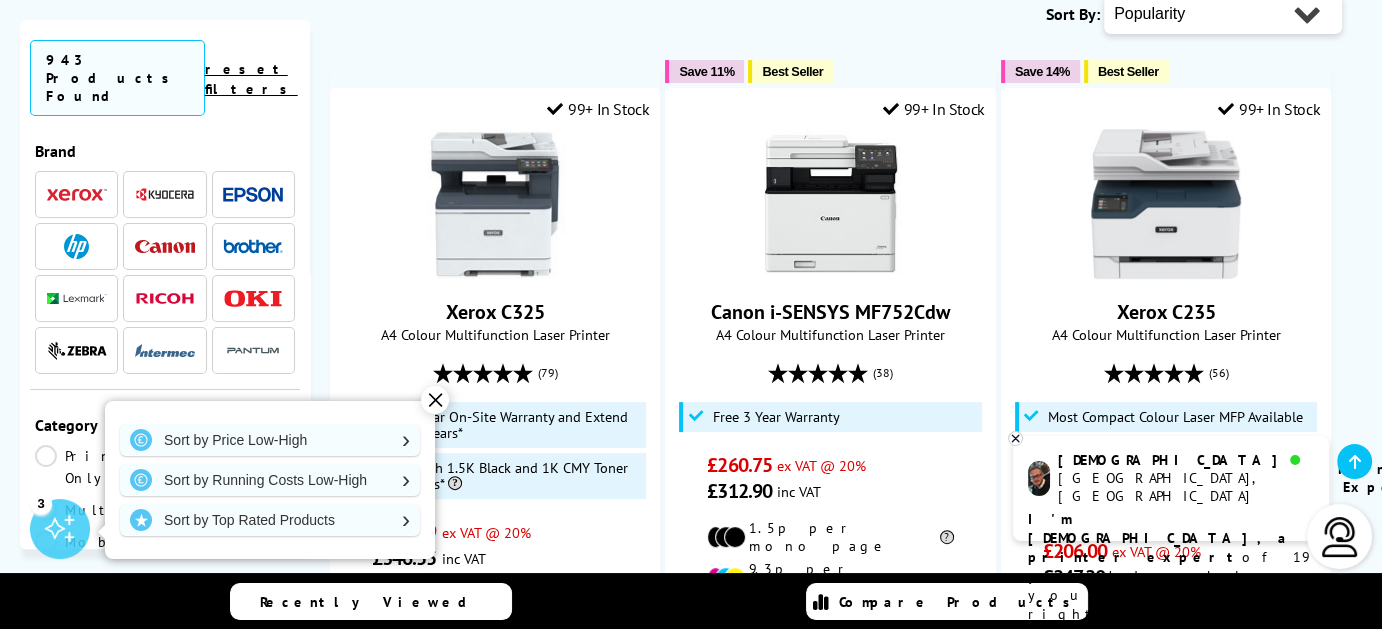 click at bounding box center [76, 246] 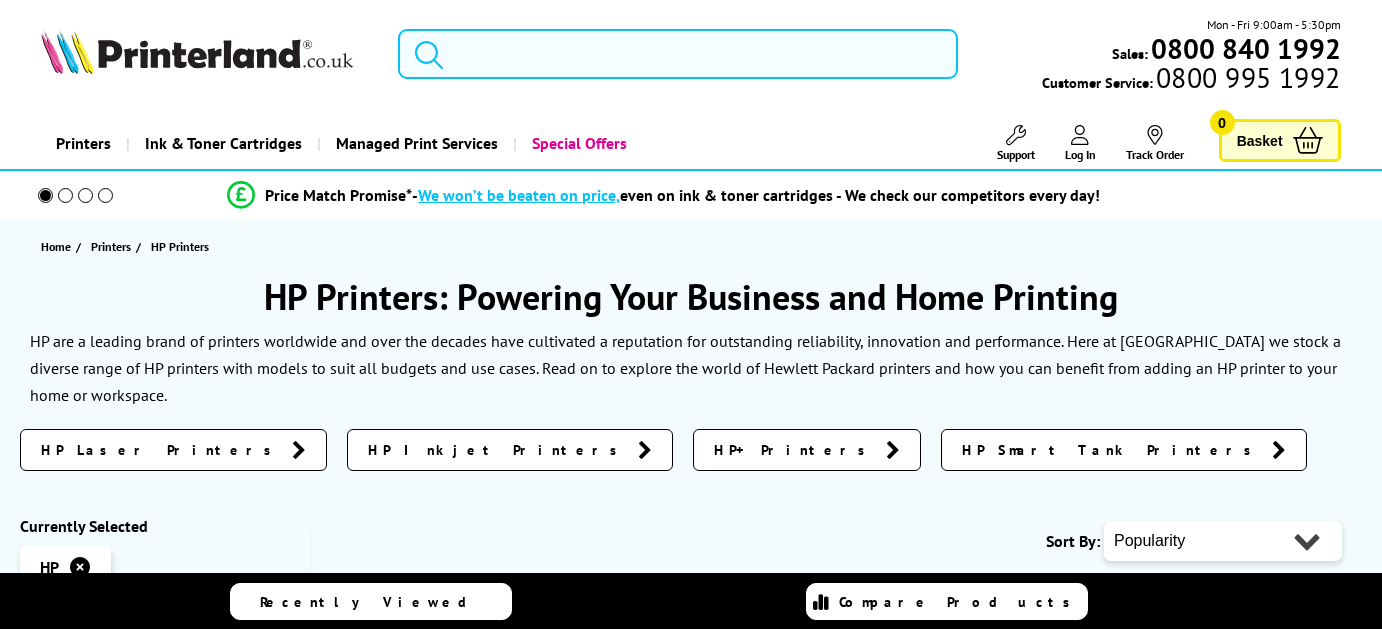 scroll, scrollTop: 0, scrollLeft: 0, axis: both 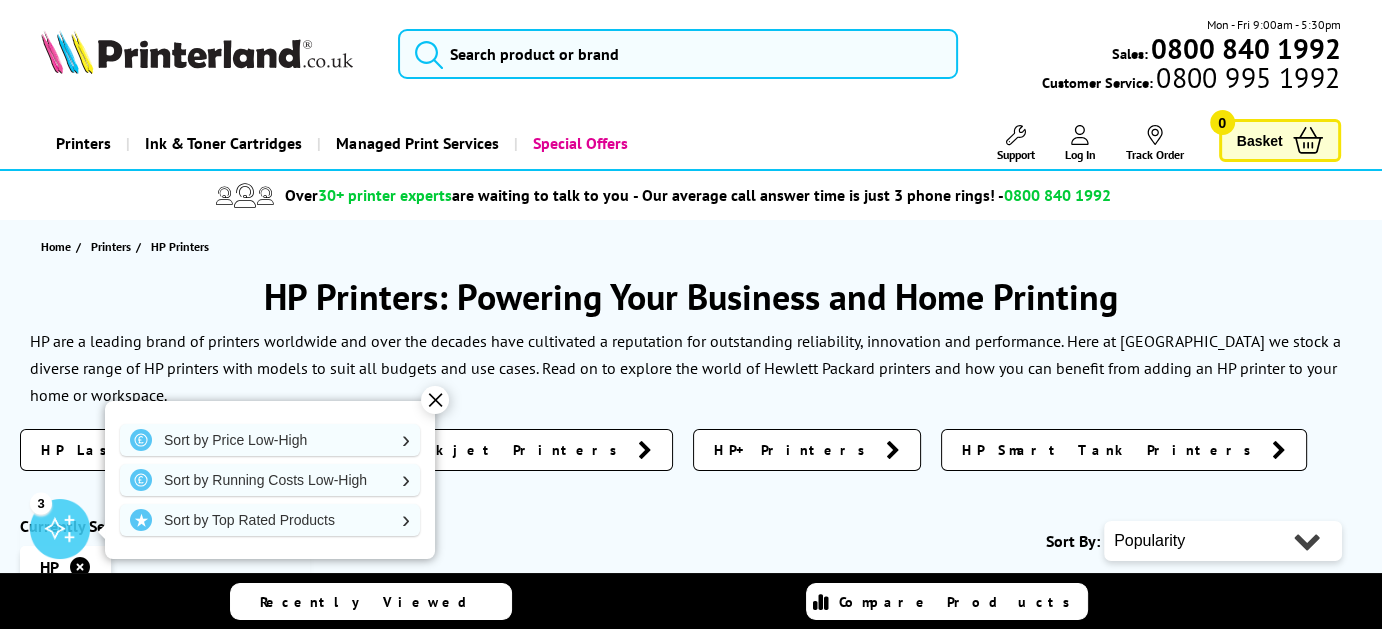click on "✕" at bounding box center [435, 400] 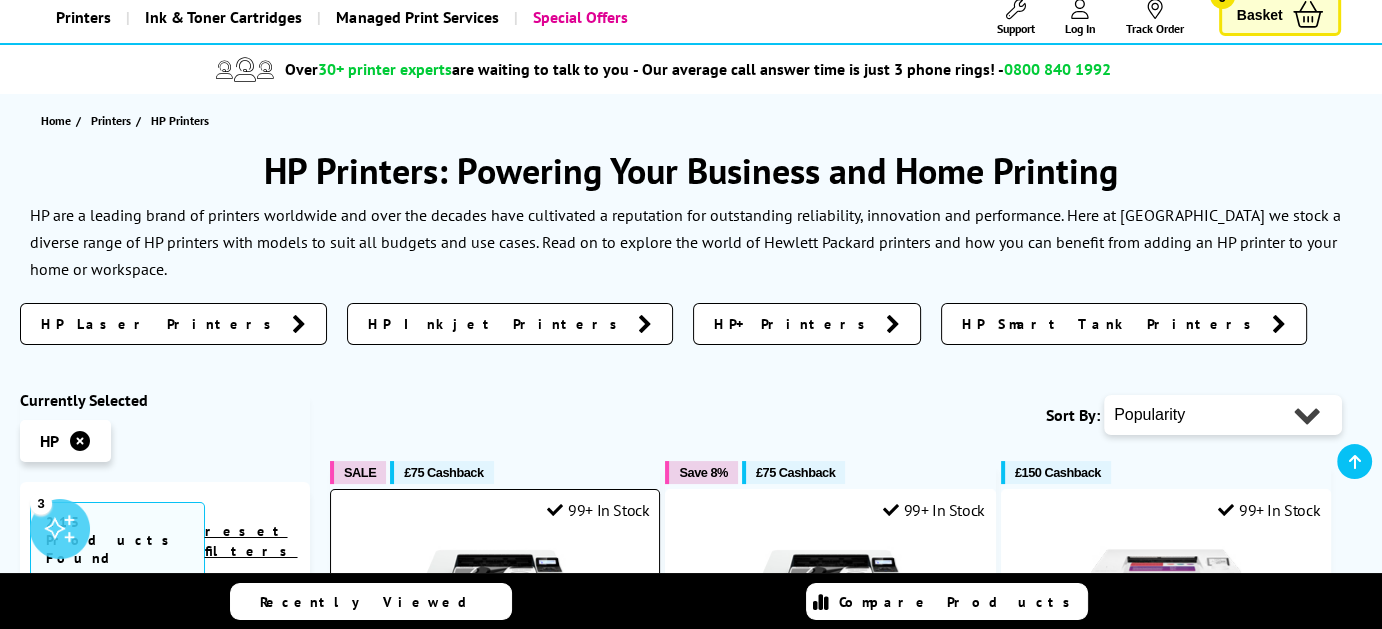 scroll, scrollTop: 0, scrollLeft: 0, axis: both 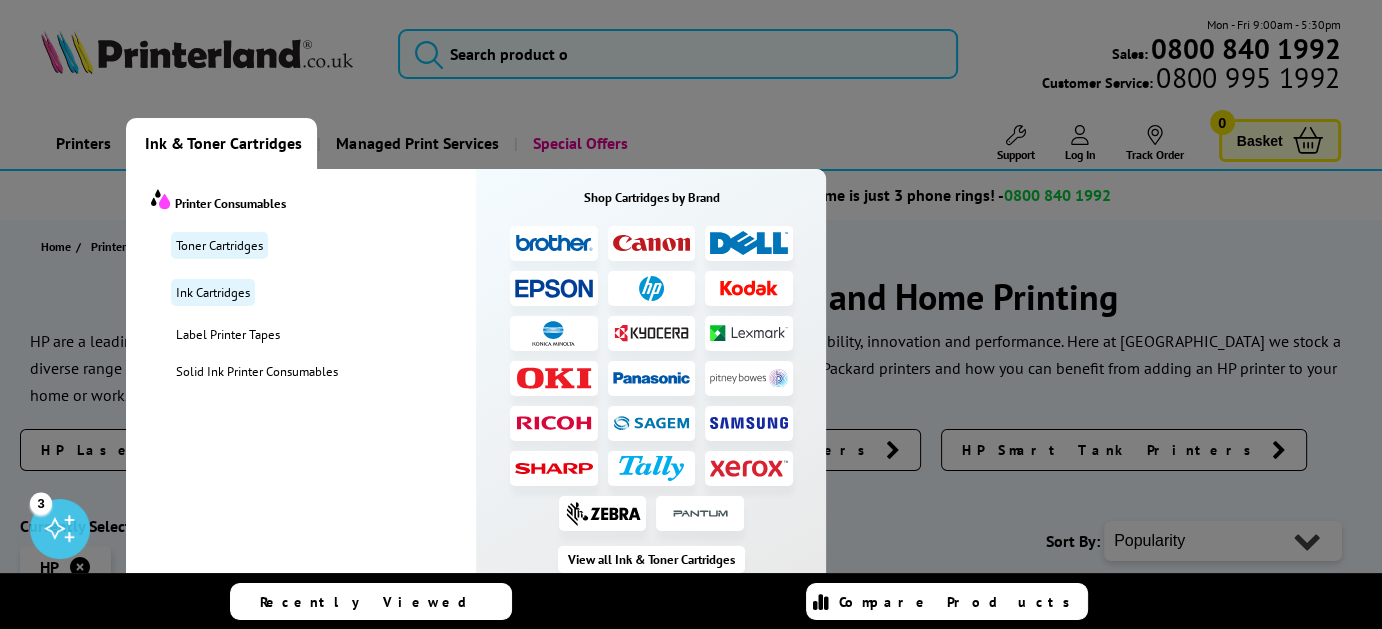 click on "Ink & Toner Cartridges" at bounding box center [223, 143] 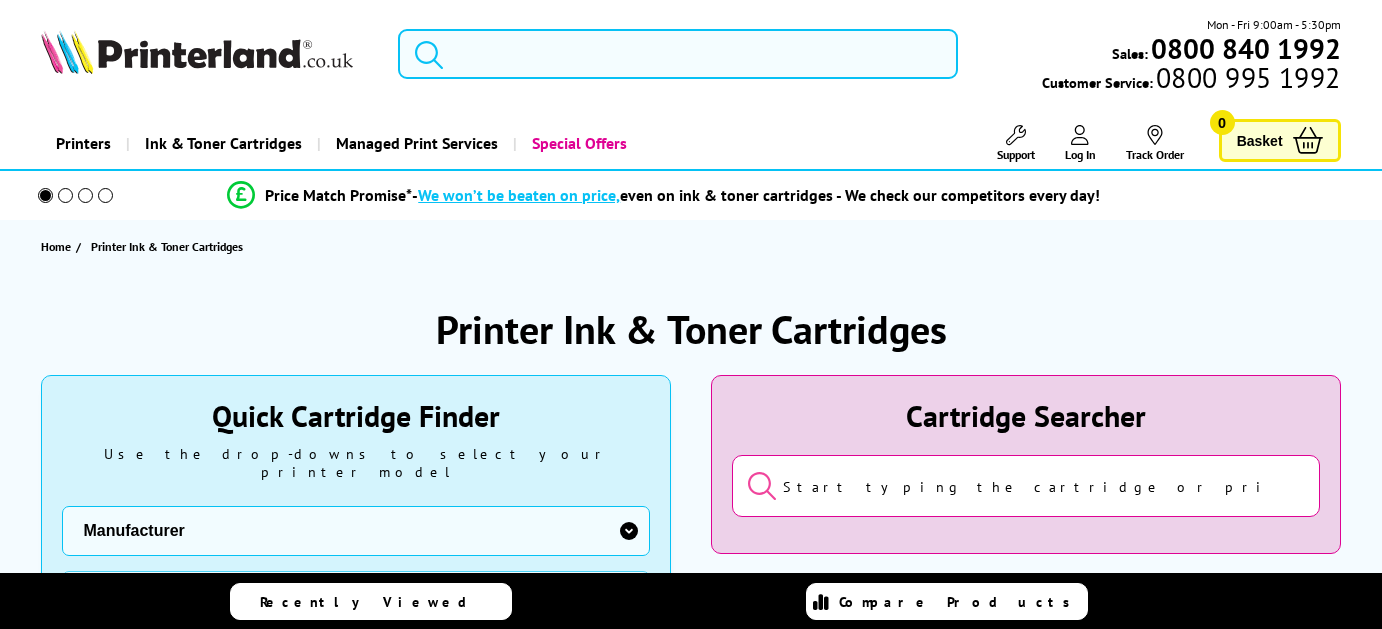 scroll, scrollTop: 0, scrollLeft: 0, axis: both 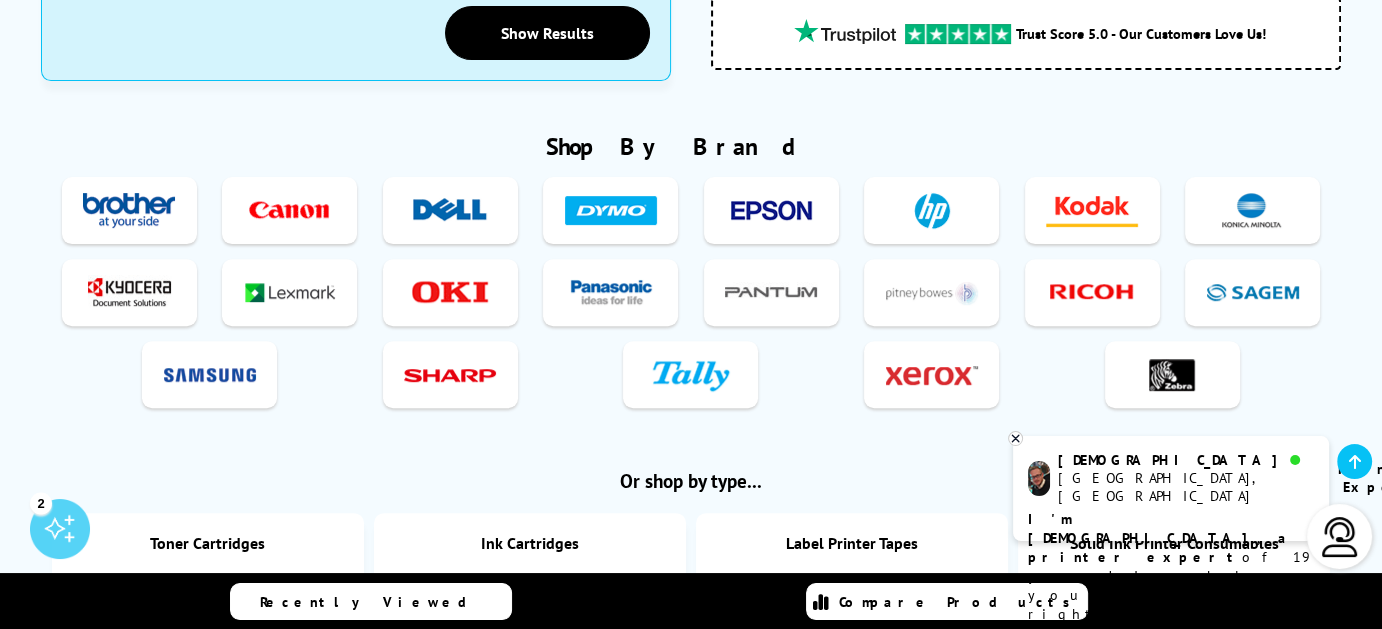 click at bounding box center (932, 210) 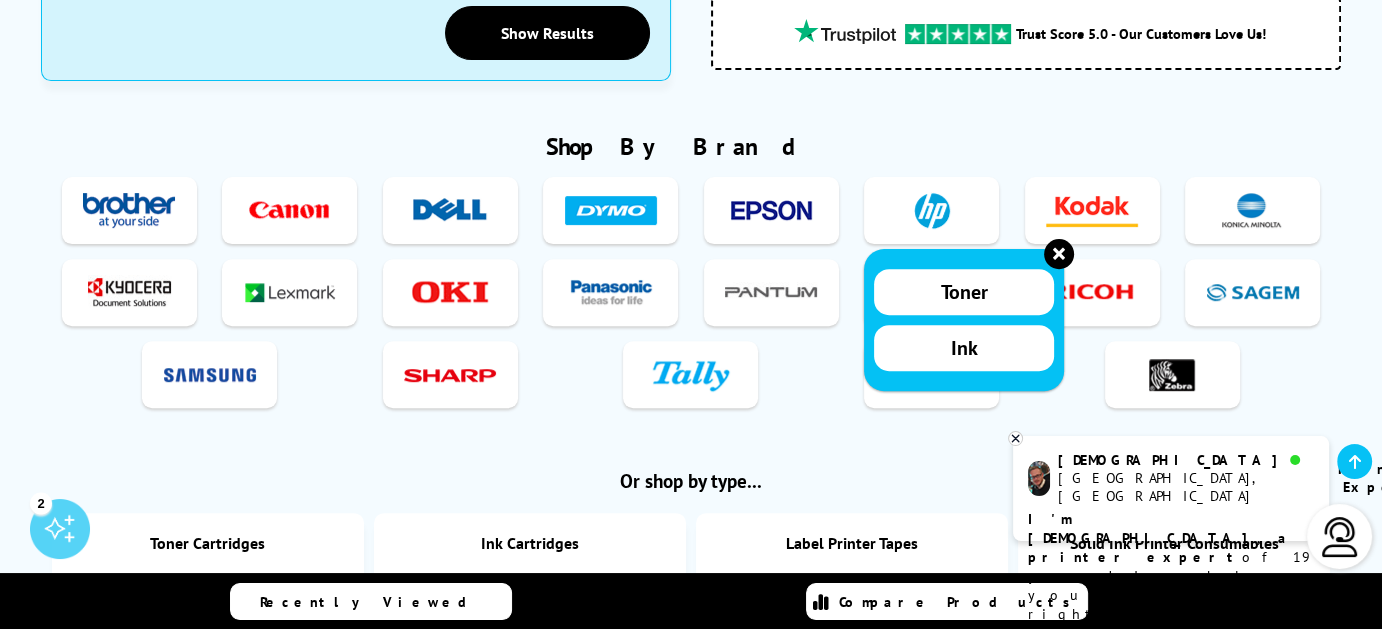 click on "Ink" at bounding box center (964, 348) 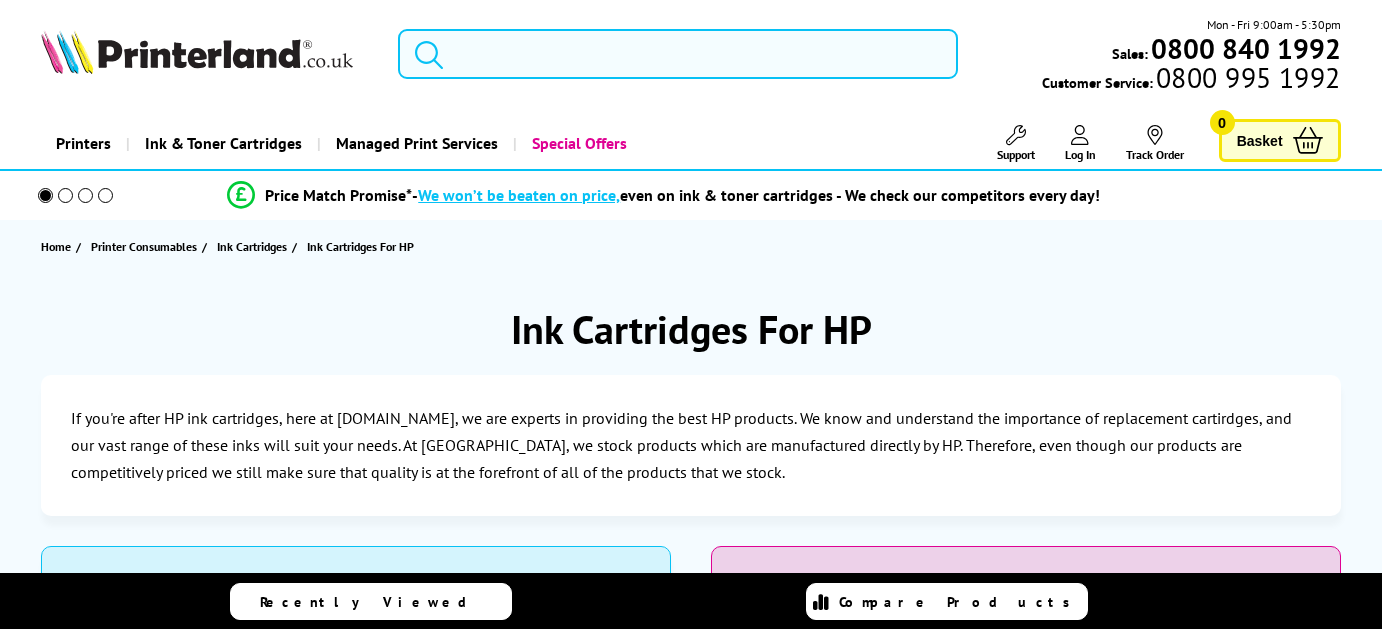 scroll, scrollTop: 0, scrollLeft: 0, axis: both 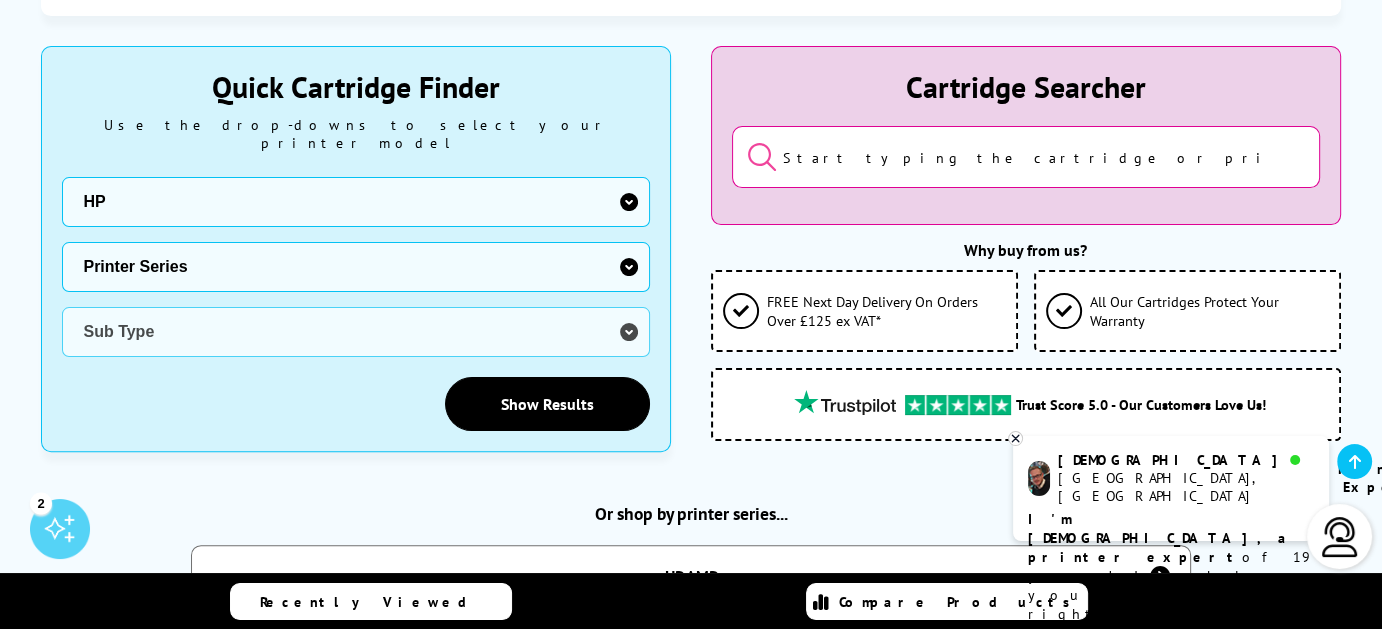 click on "Manufacturer
Brother
Canon
Cubify
Dell
Dymo
Epson
HP
Kodak
Konica Minolta
Kyocera
Lexmark
OKI
Panasonic
Pantum
Pitney Bowes
Ricoh
Sagem
Samsung
Sharp
Tally
Xerox
Zebra" at bounding box center (356, 202) 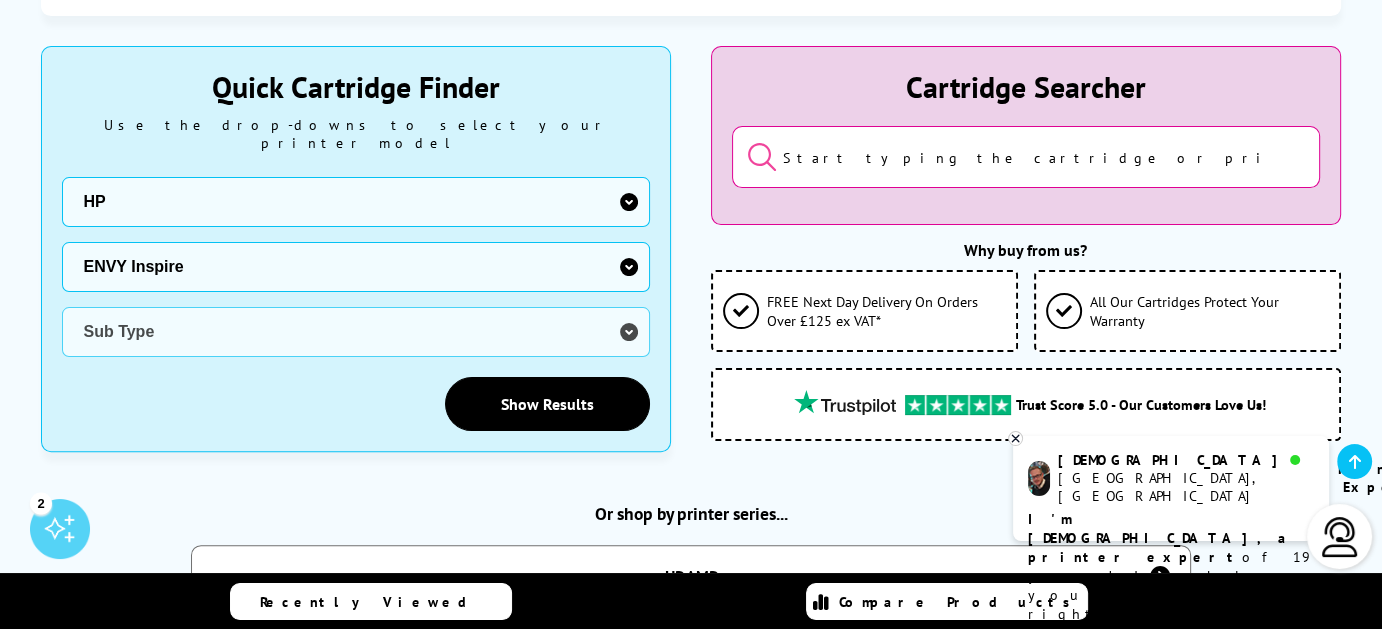 click on "Printer Series
AMP
Apollo
CM
Colour Copier
DesignJet
DeskJet
DeskJet Plus
Deskwriter
Digital Copier
ENVY
ENVY Inspire
ENVY Photo
ENVY Pro
Fax Machine
OfficeJet
Officejet Enterprise
Officejet Pro
PageWide
Photosmart
PSC
QuietJet
ScanJet
Smart Tank
Tango
ThinkJet
Color Laser
Color Laser MFP
Color Laserjet 1000
Color Laserjet 2000
Color Laserjet 3000
Color Laserjet 4000
Color LaserJet 5000
Color LaserJet 9000
Color LaserJet CM
Color LaserJet CP
Color LaserJet Enterprise
Color LaserJet Pro
Laser
Laser MFP
LaserJet 1000
LaserJet 2000
LaserJet 3000
LaserJet 4000
LaserJet 5
LaserJet 5000
LaserJet 6
LaserJet 8000
LaserJet 9000
LaserJet Enterprise
LaserJet M
LaserJet MFP
LaserJet P
LaserJet Pro
LaserJet Tank
Mopier
Neverstop" at bounding box center [356, 267] 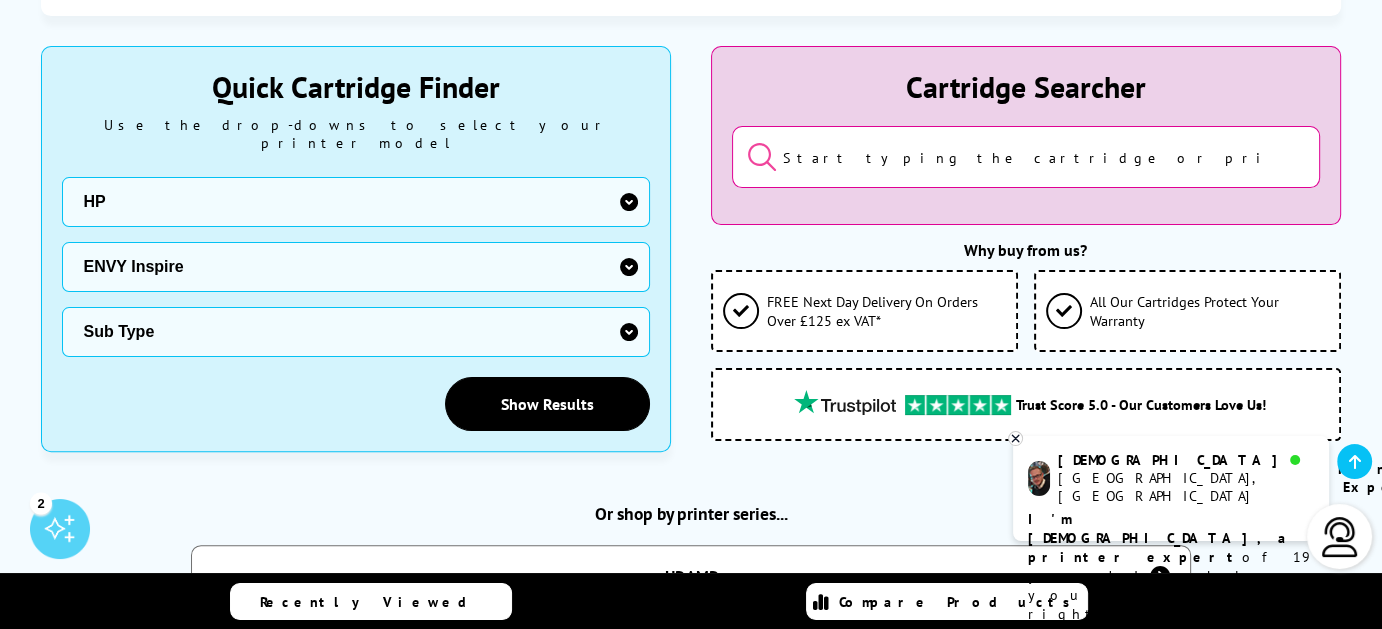 click on "Sub Type HP  7220e HP  7221e HP  7224e HP  7920e HP  7921e HP  7924e" at bounding box center (356, 332) 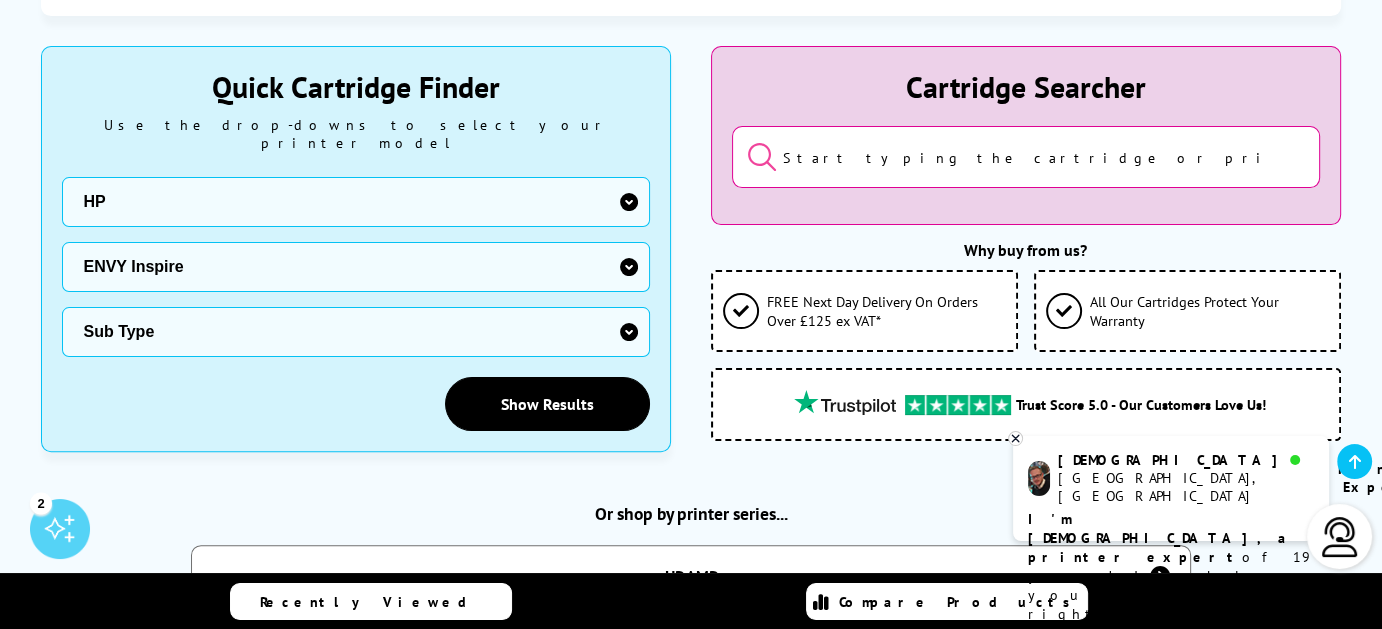 select on "38367" 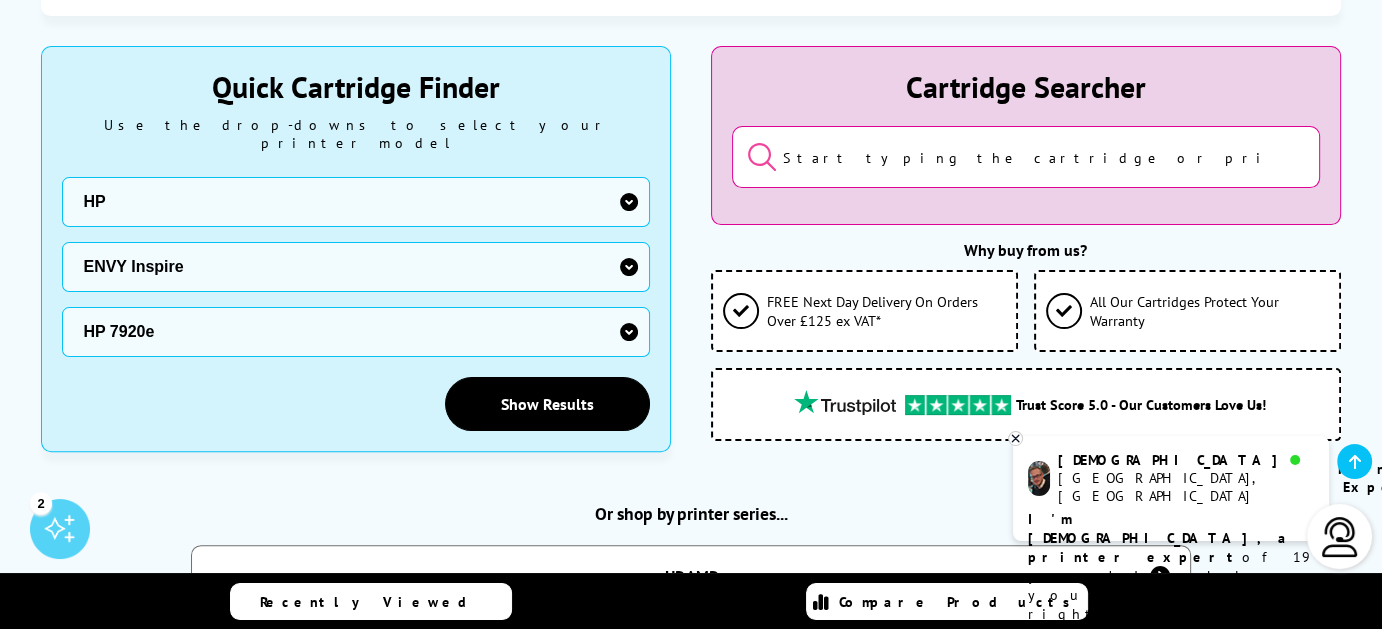 click on "Sub Type HP  7220e HP  7221e HP  7224e HP  7920e HP  7921e HP  7924e" at bounding box center (356, 332) 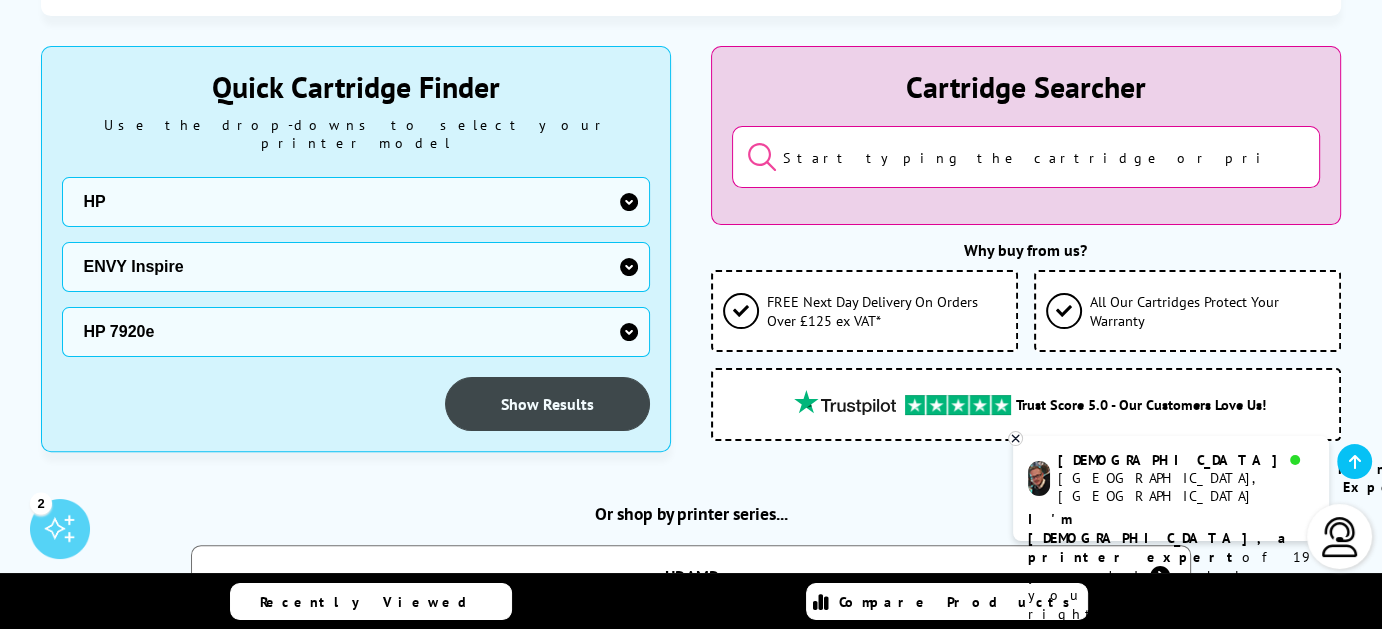 click on "Show Results" at bounding box center (547, 404) 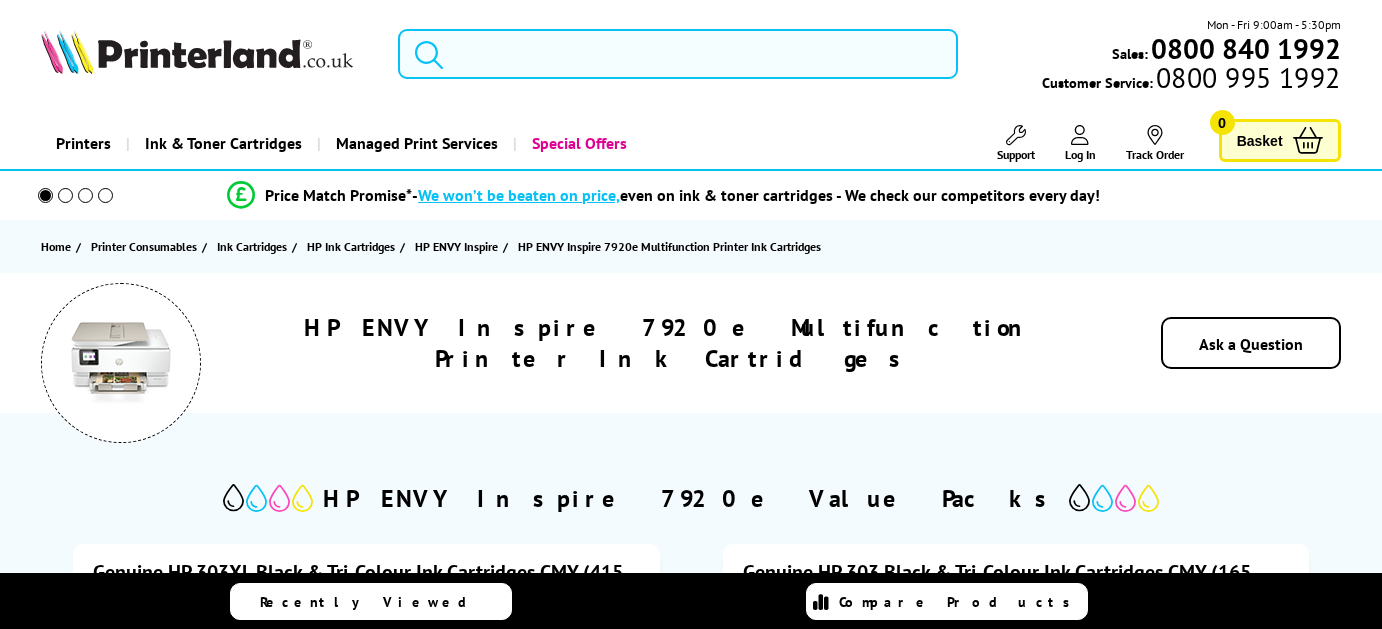 scroll, scrollTop: 0, scrollLeft: 0, axis: both 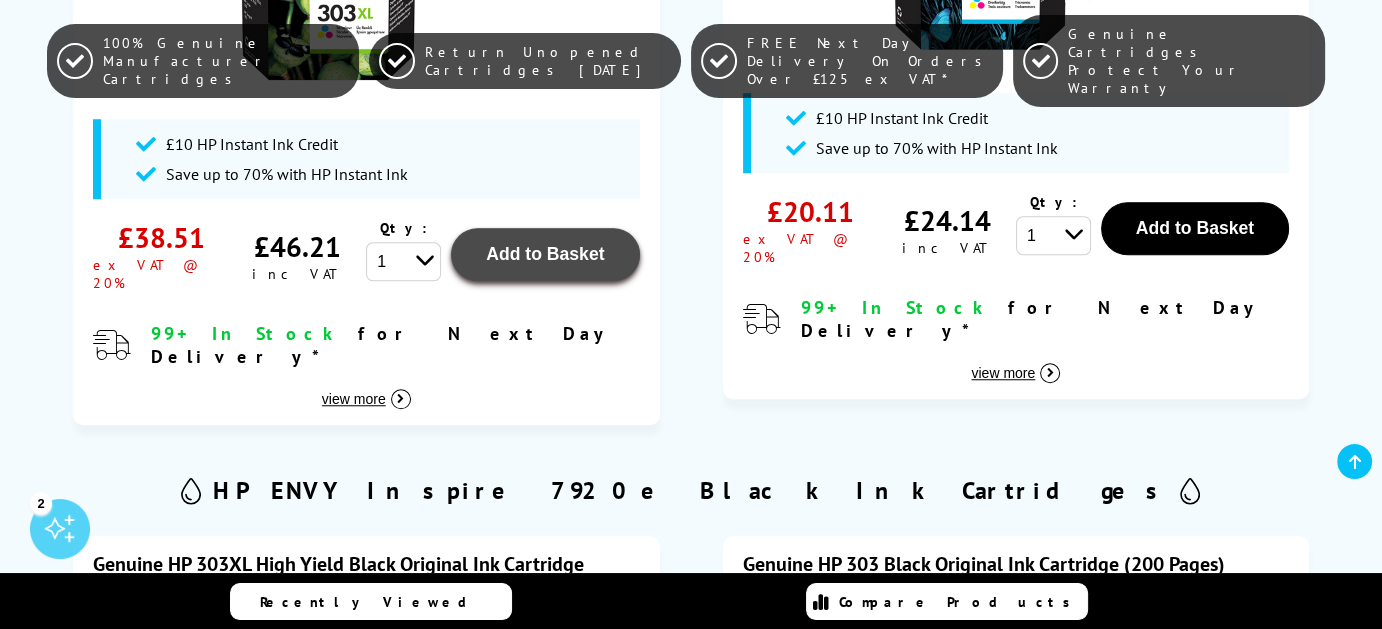 click on "Add to Basket" at bounding box center (1195, -542) 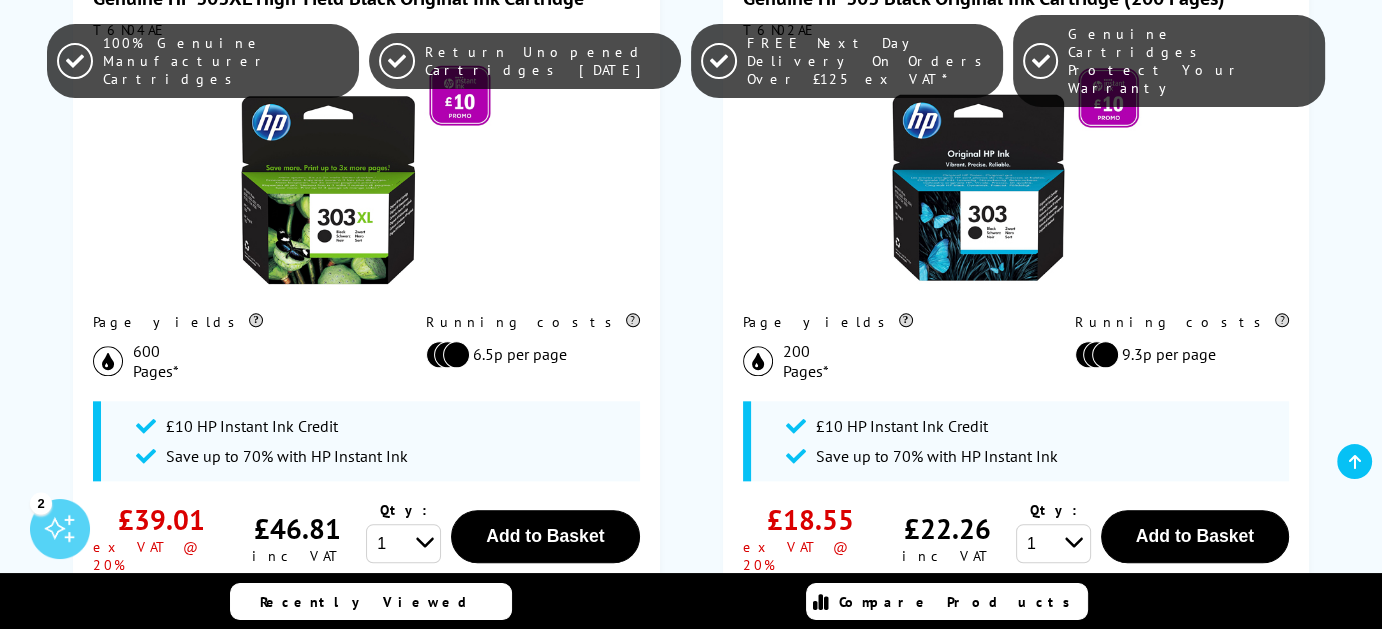 scroll, scrollTop: 2200, scrollLeft: 0, axis: vertical 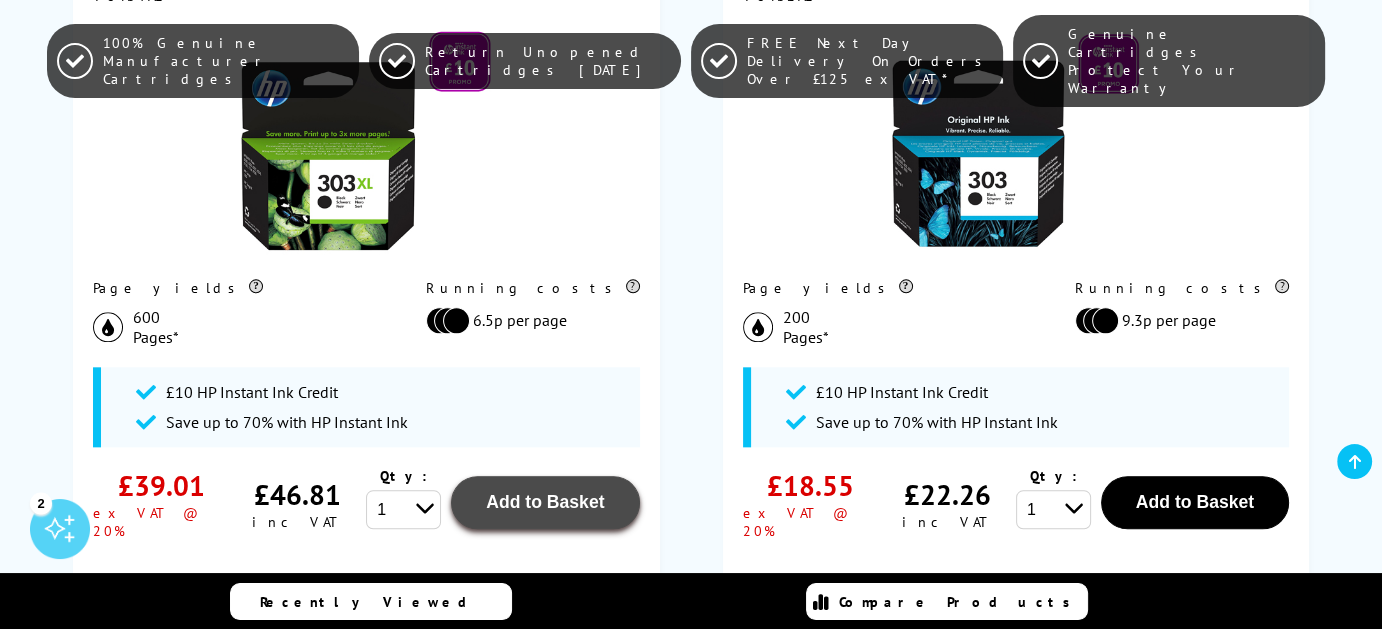click on "Add to Basket" at bounding box center [1195, -1142] 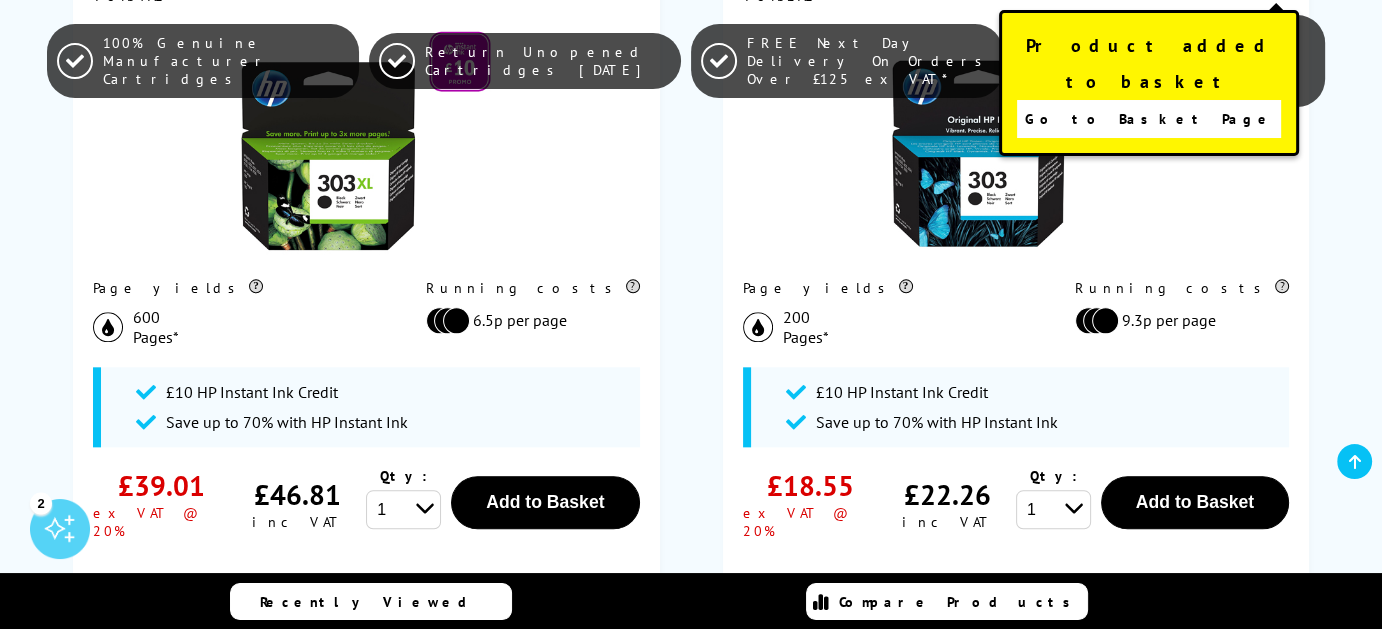 click on "Go to Basket Page" at bounding box center [1149, 119] 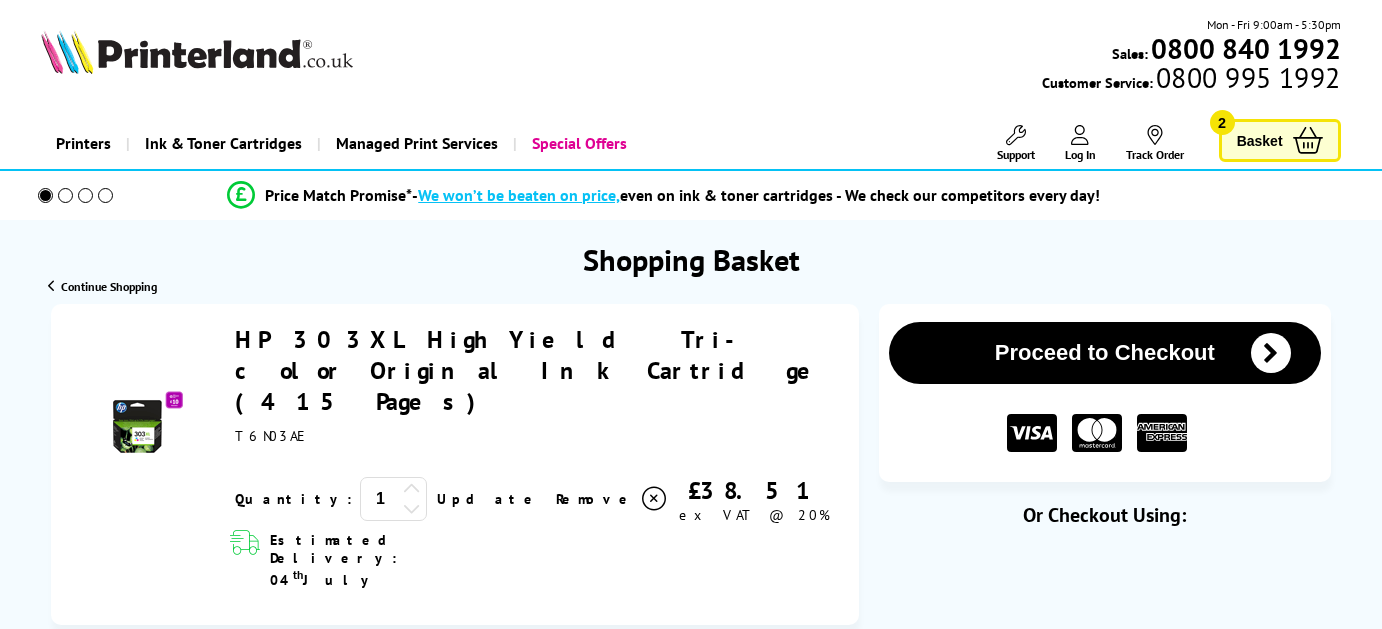 scroll, scrollTop: 0, scrollLeft: 0, axis: both 